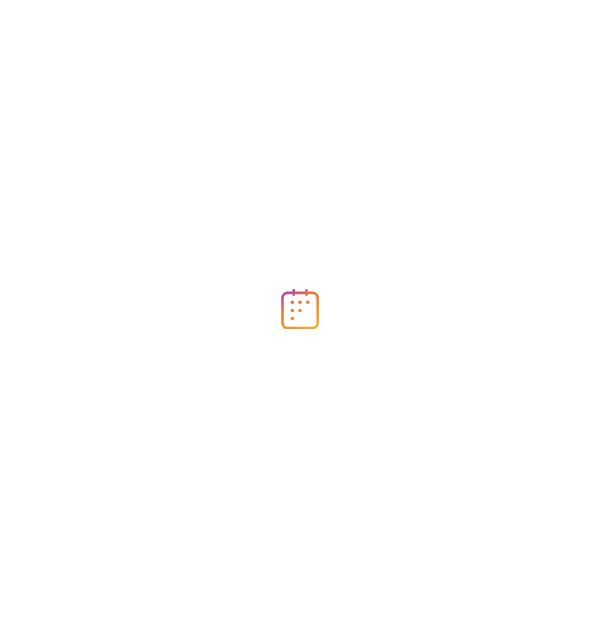 scroll, scrollTop: 0, scrollLeft: 0, axis: both 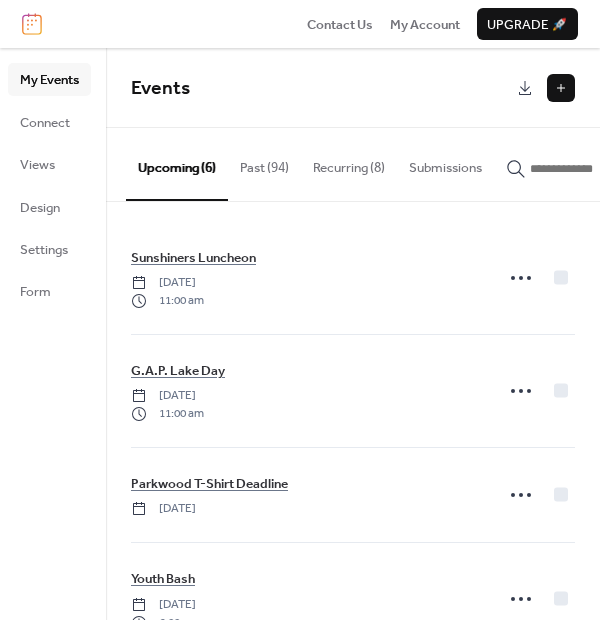 click at bounding box center (561, 88) 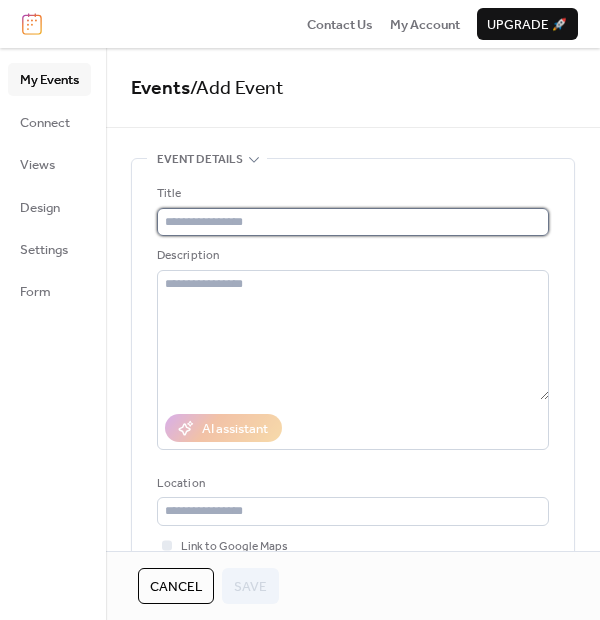 click at bounding box center [353, 222] 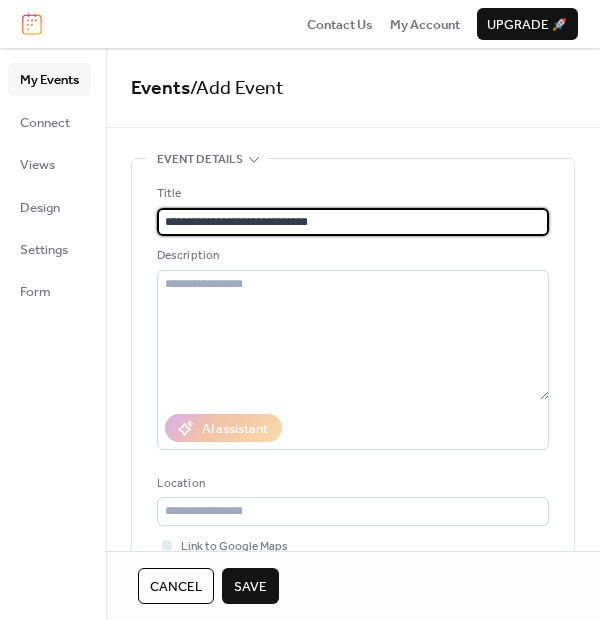 type on "**********" 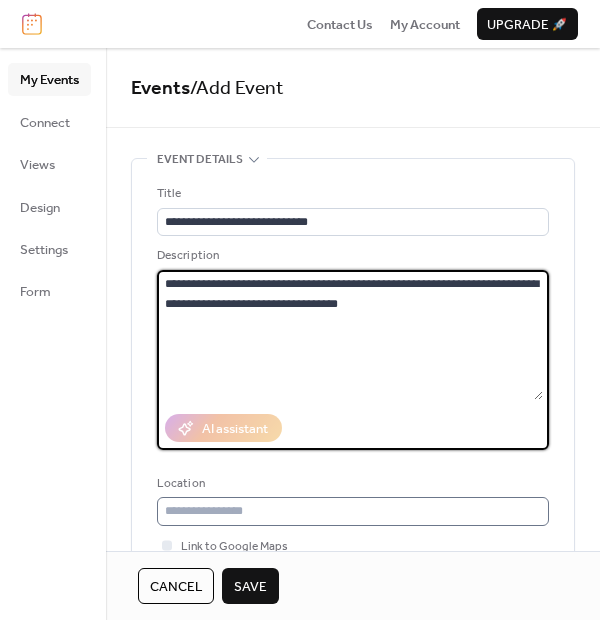type on "**********" 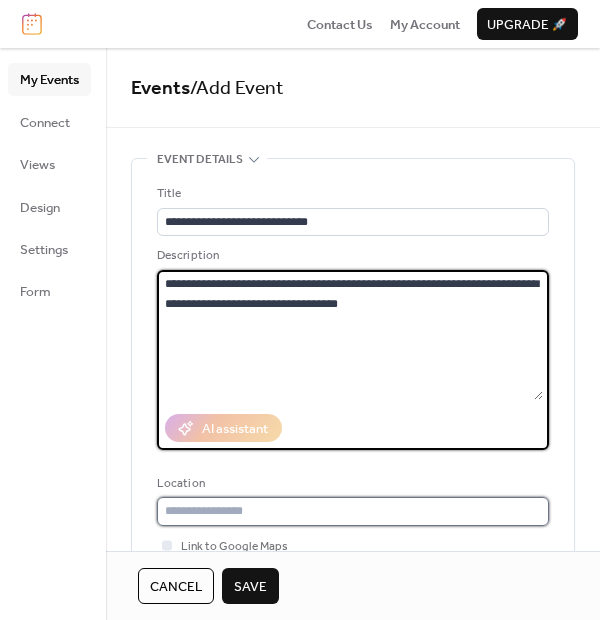 click at bounding box center [353, 511] 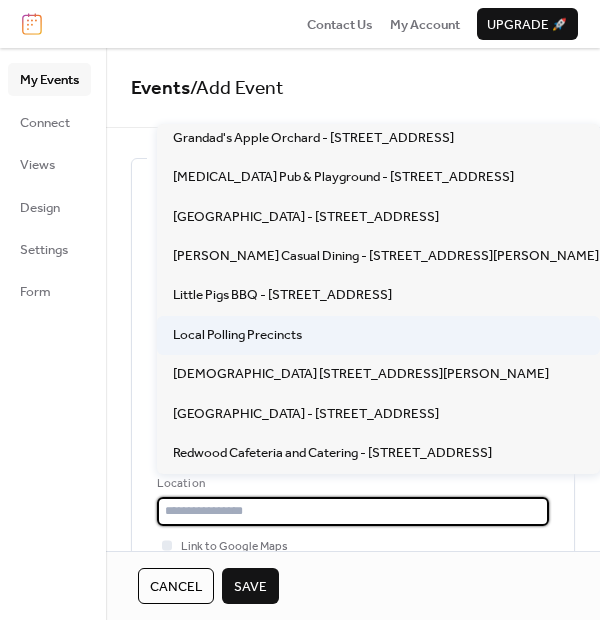 scroll, scrollTop: 137, scrollLeft: 0, axis: vertical 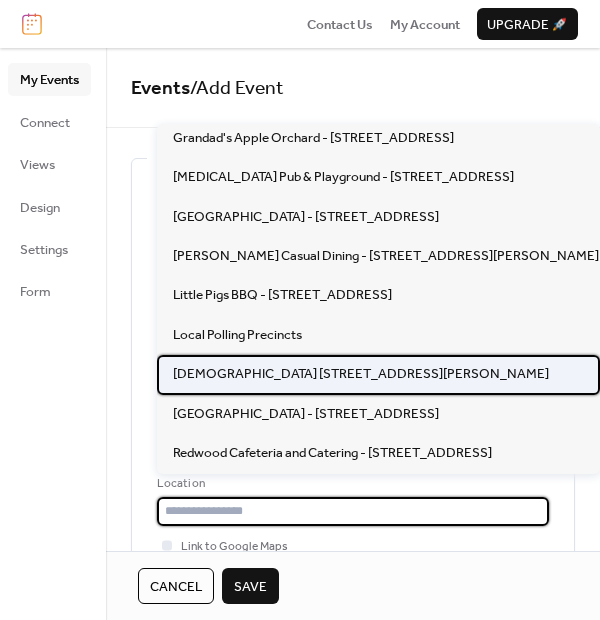 click on "[DEMOGRAPHIC_DATA] [STREET_ADDRESS][PERSON_NAME]" at bounding box center [361, 374] 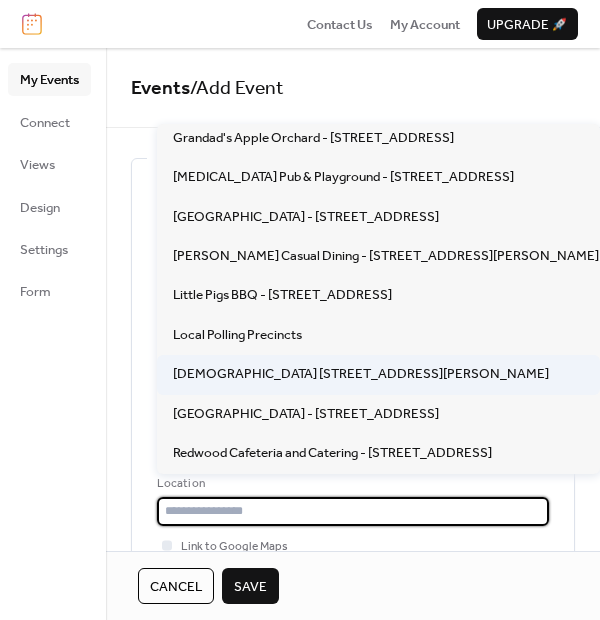 type on "**********" 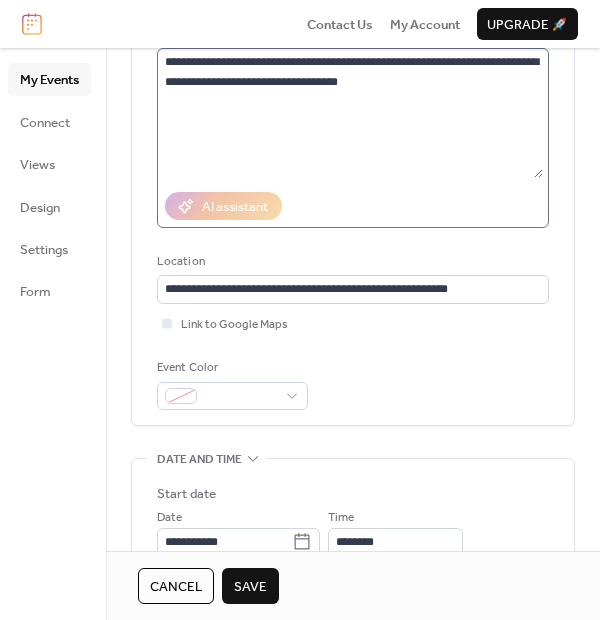 scroll, scrollTop: 333, scrollLeft: 0, axis: vertical 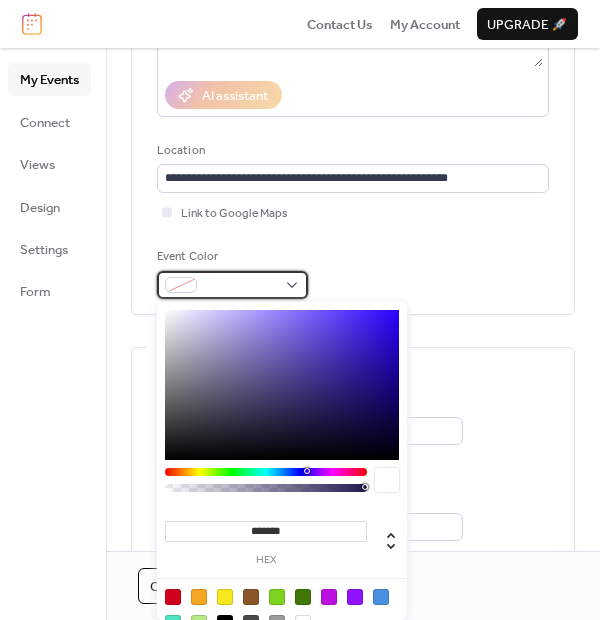 click at bounding box center (232, 285) 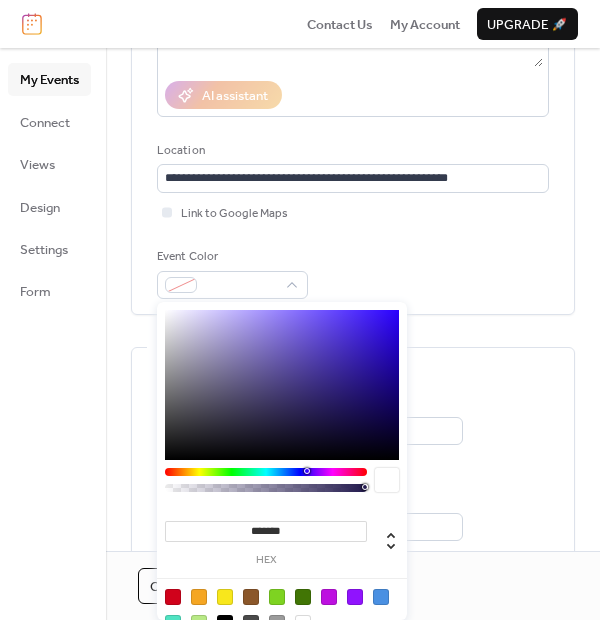 click at bounding box center [381, 597] 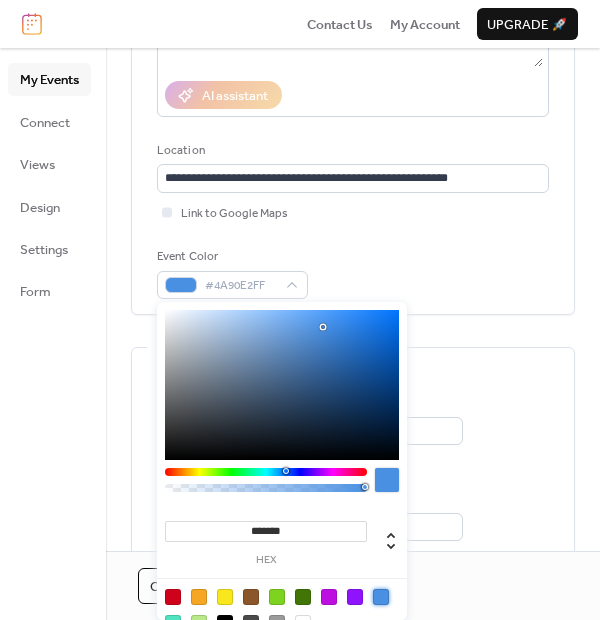click on "Event Color #4A90E2FF" at bounding box center (353, 273) 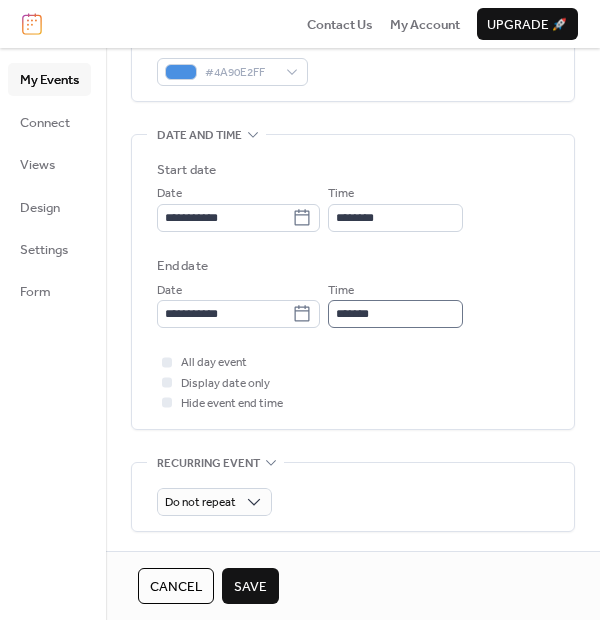 scroll, scrollTop: 555, scrollLeft: 0, axis: vertical 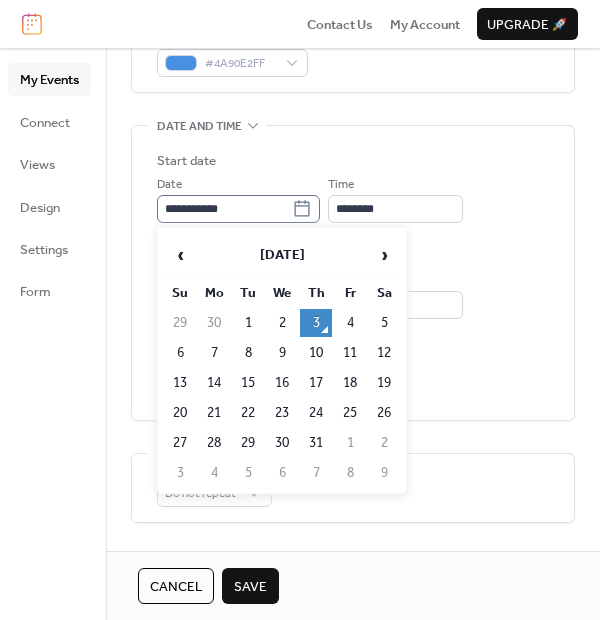 click 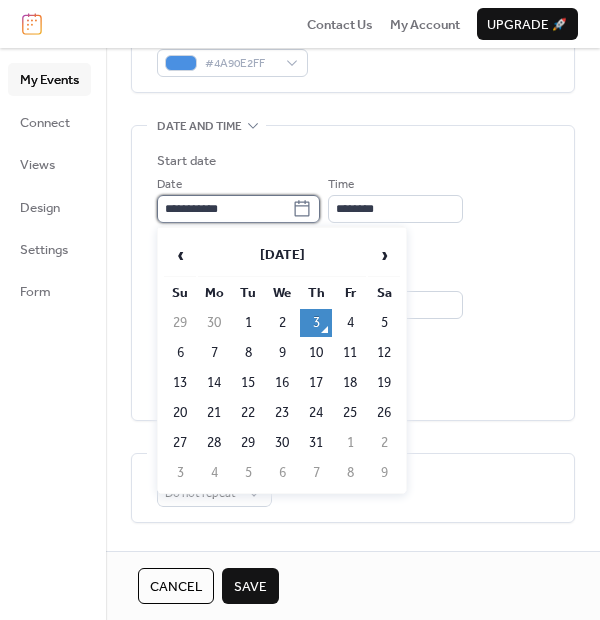 click on "**********" at bounding box center (224, 209) 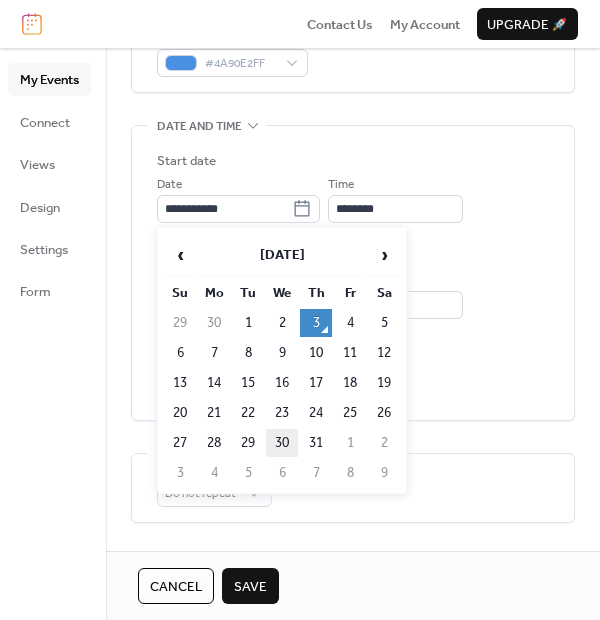 click on "30" at bounding box center (282, 443) 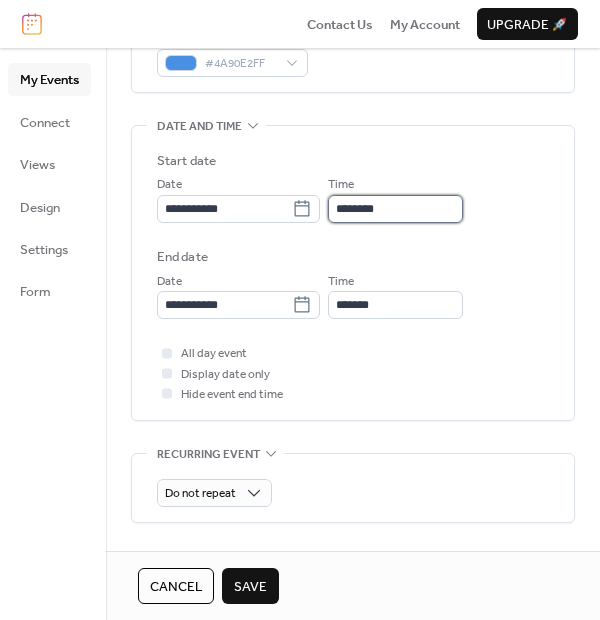 click on "********" at bounding box center [395, 209] 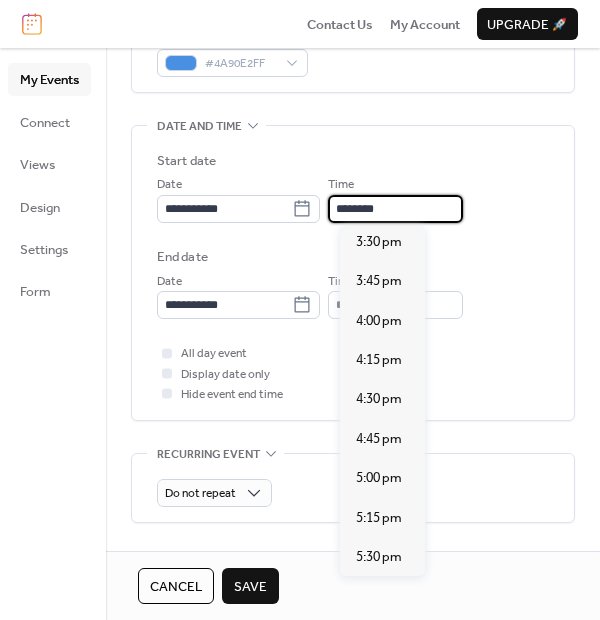 scroll, scrollTop: 2480, scrollLeft: 0, axis: vertical 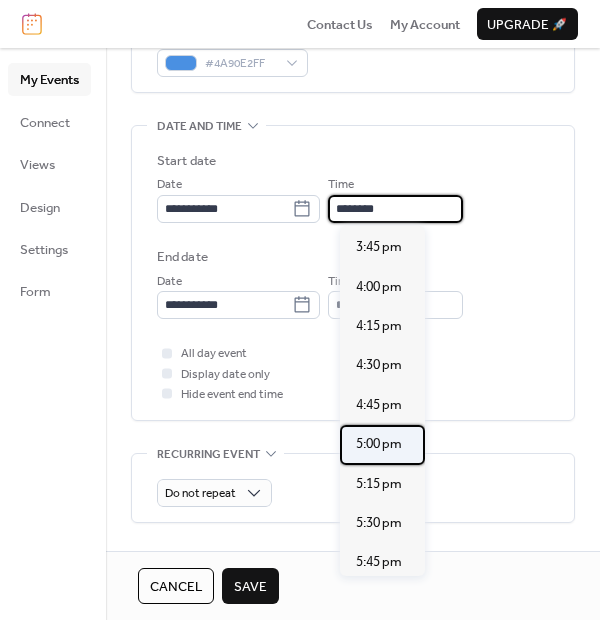 click on "5:00 pm" at bounding box center [379, 444] 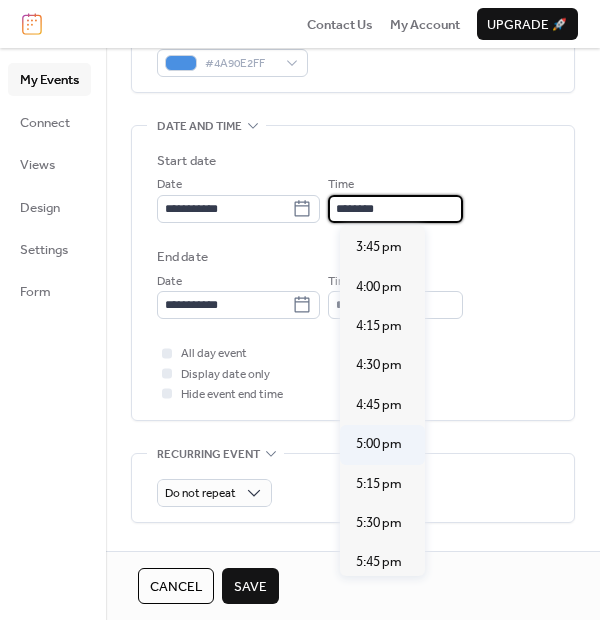 type on "*******" 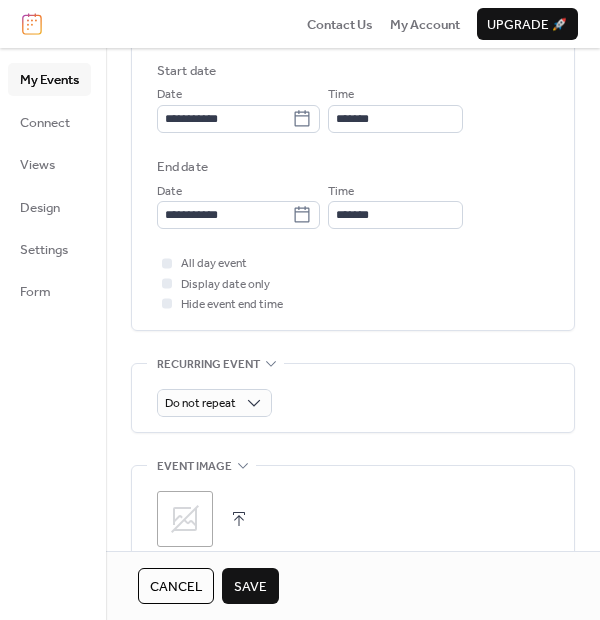 scroll, scrollTop: 777, scrollLeft: 0, axis: vertical 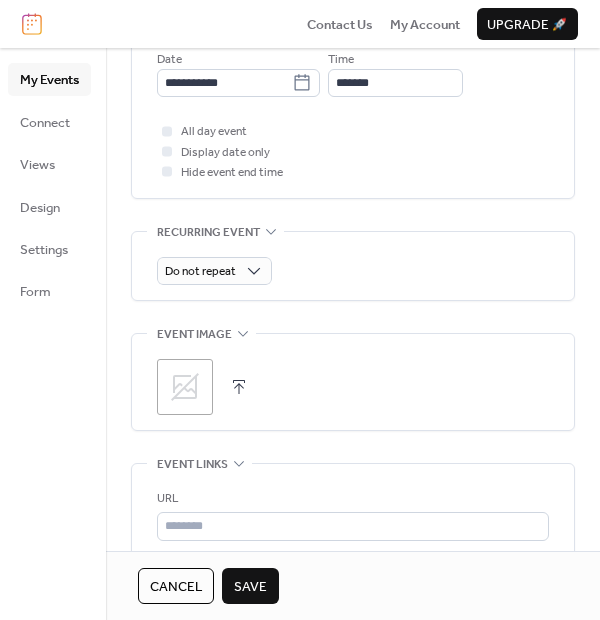 click 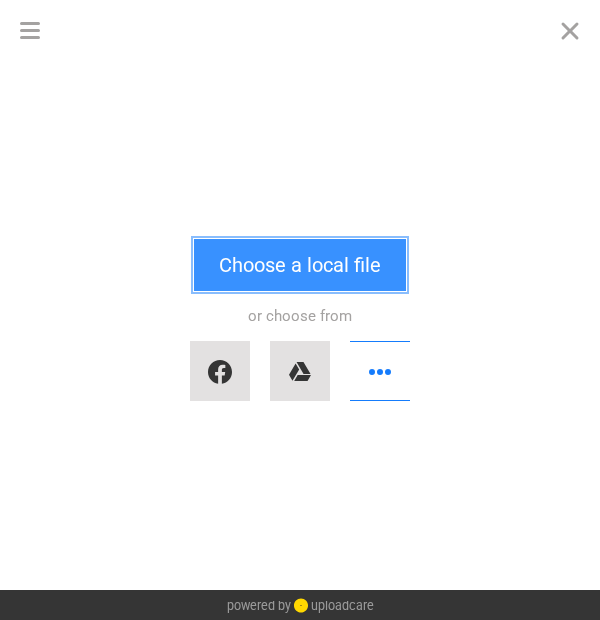 click on "Choose a local file" at bounding box center (300, 265) 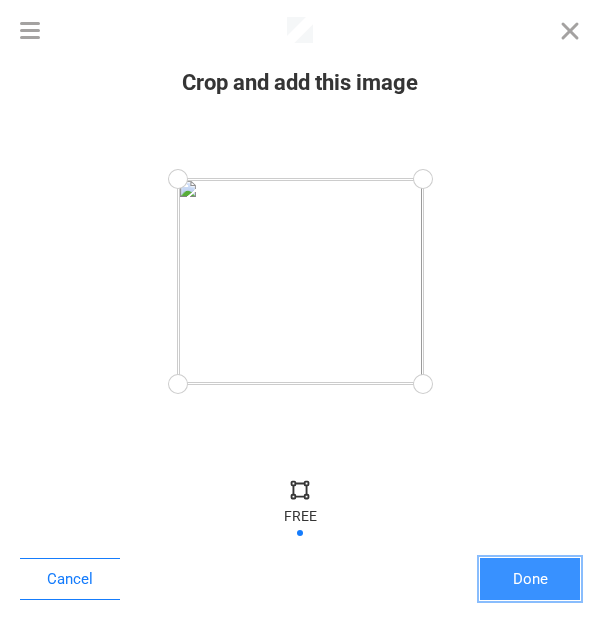 click on "Done" at bounding box center [530, 579] 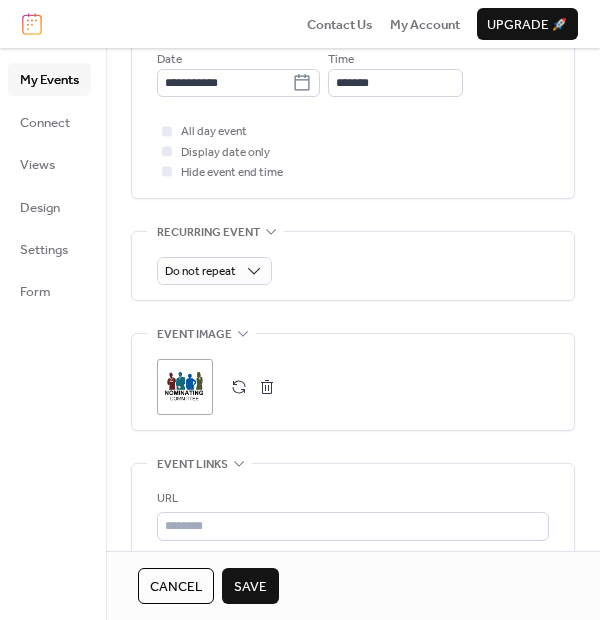 click on "Save" at bounding box center (250, 587) 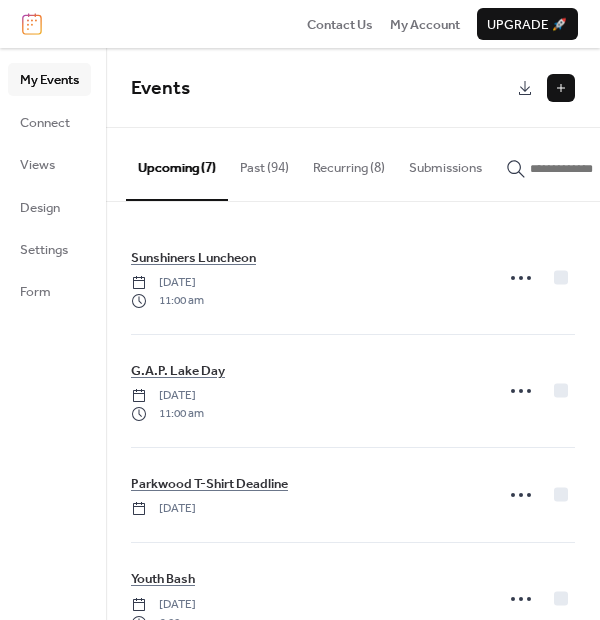 click at bounding box center [561, 88] 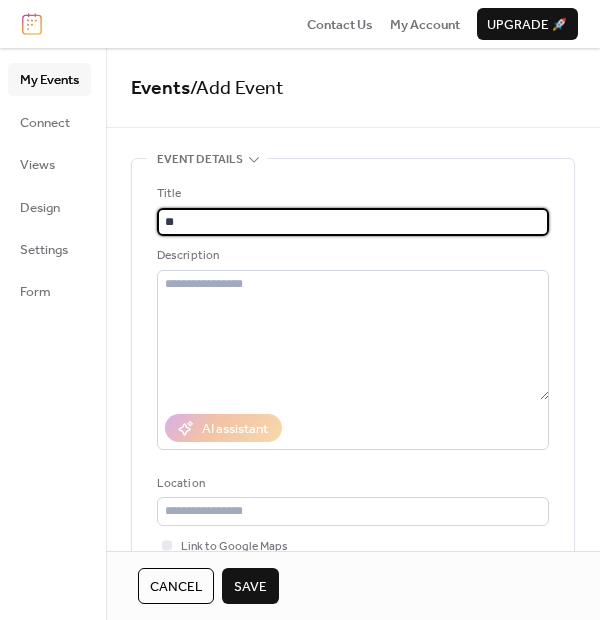 type on "*" 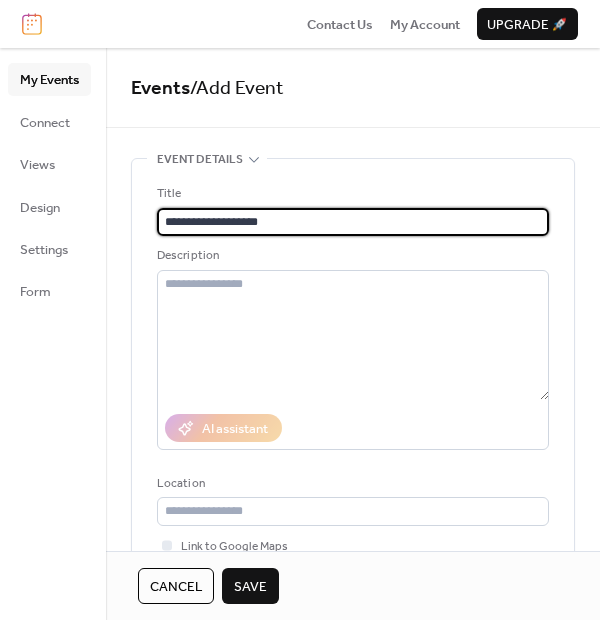 type on "**********" 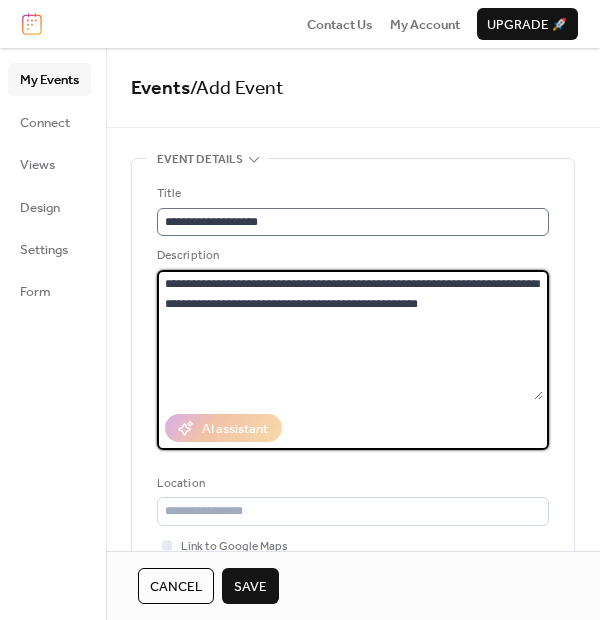 type on "**********" 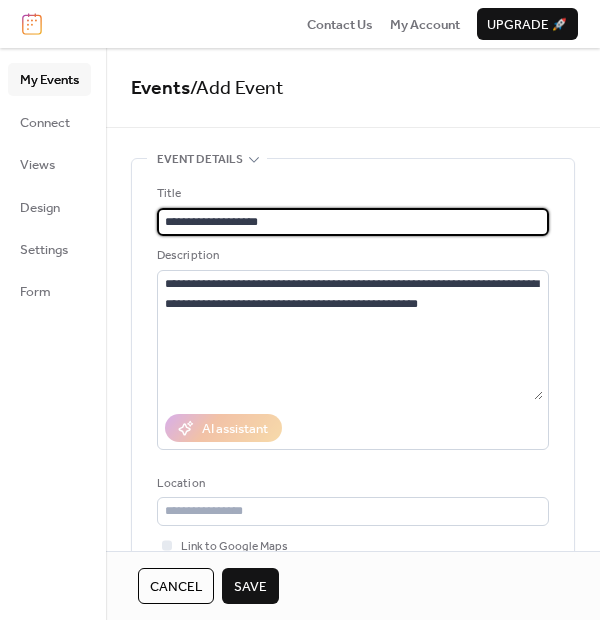 click on "**********" at bounding box center [353, 222] 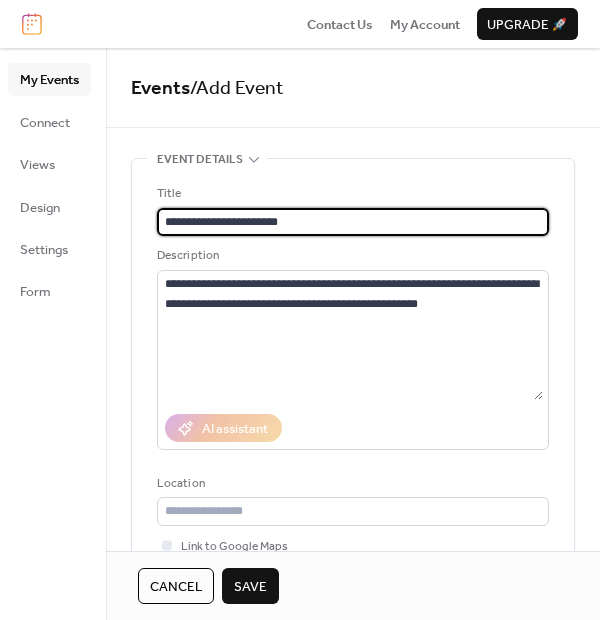 click on "**********" at bounding box center [353, 222] 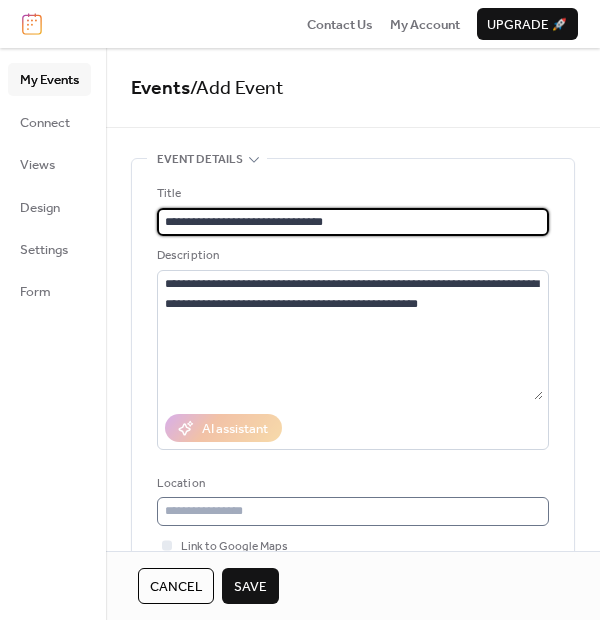 type on "**********" 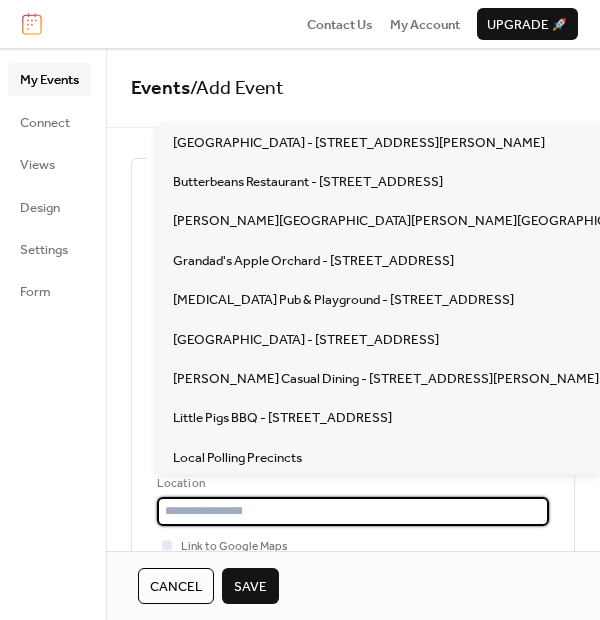 click at bounding box center (353, 511) 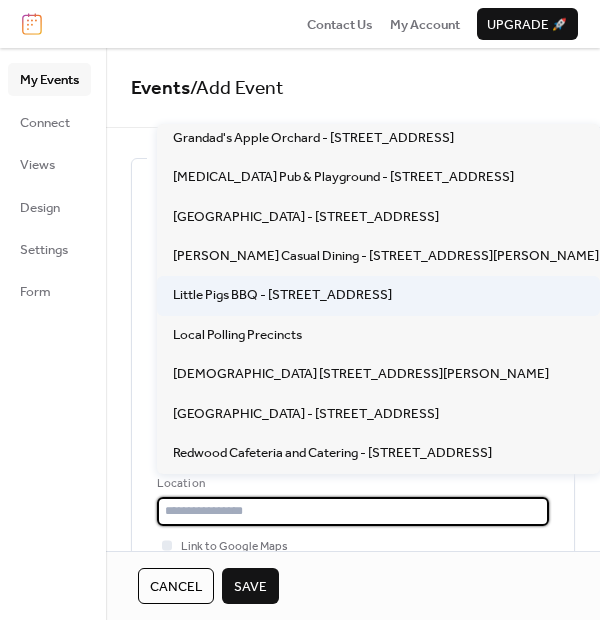 scroll, scrollTop: 137, scrollLeft: 0, axis: vertical 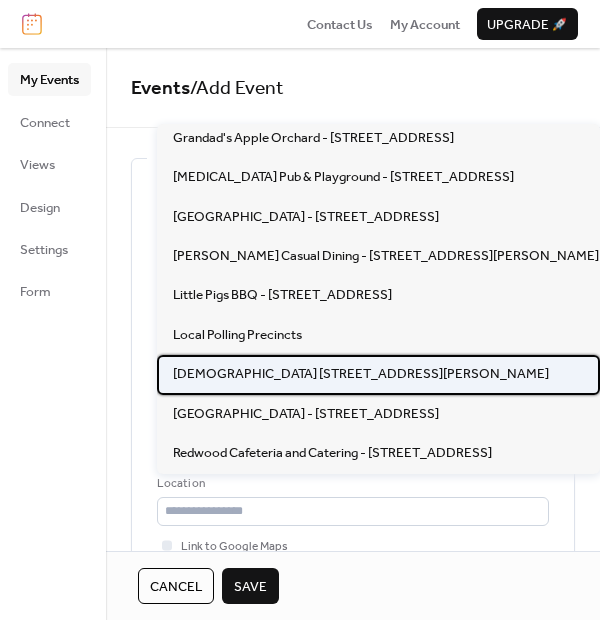 click on "[DEMOGRAPHIC_DATA] [STREET_ADDRESS][PERSON_NAME]" at bounding box center (361, 374) 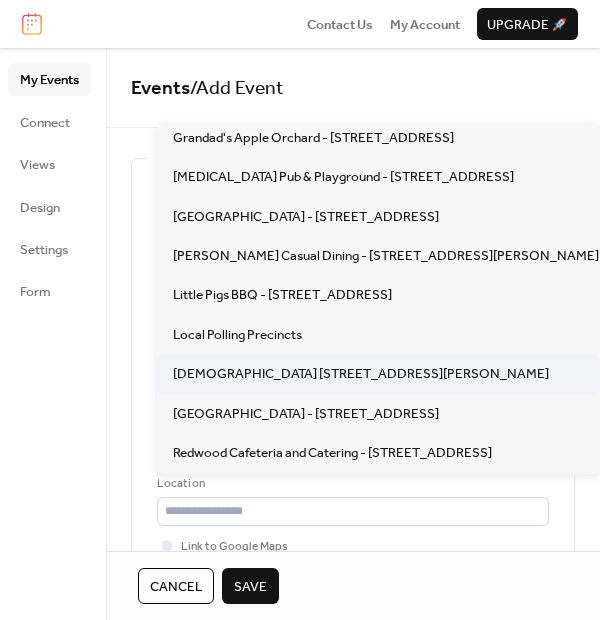 type on "**********" 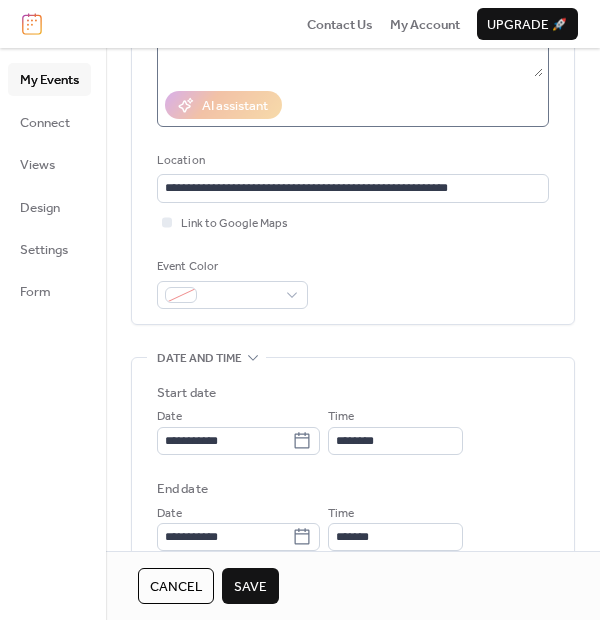 scroll, scrollTop: 333, scrollLeft: 0, axis: vertical 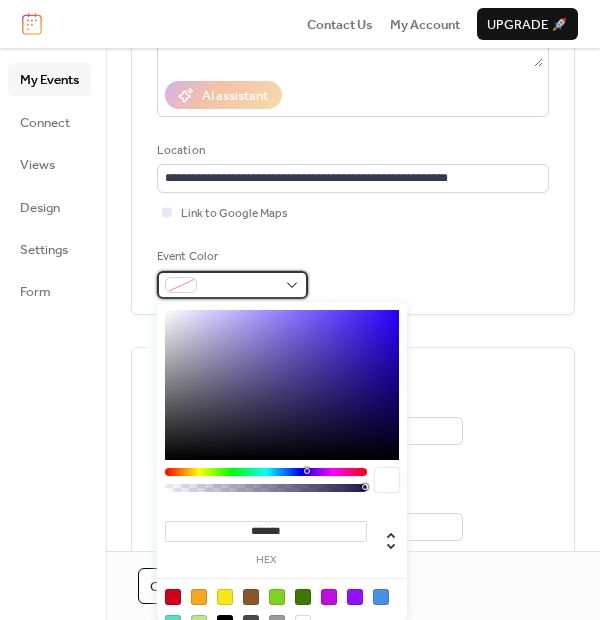 click at bounding box center (240, 286) 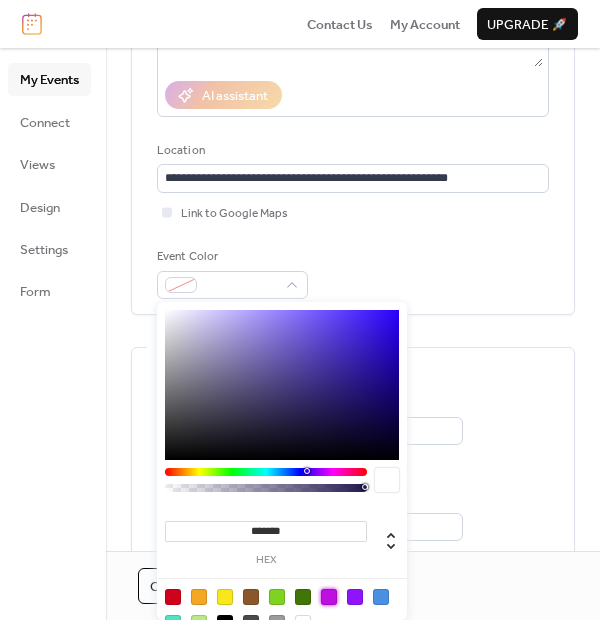 click at bounding box center [329, 597] 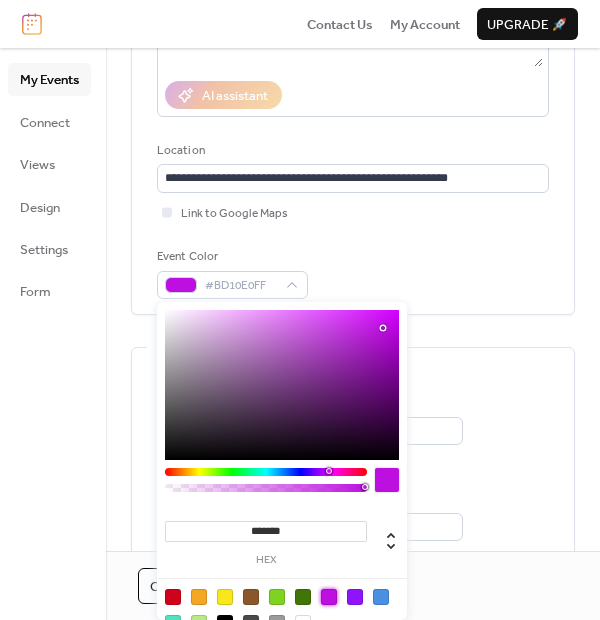 click on "Time ********" at bounding box center (395, 420) 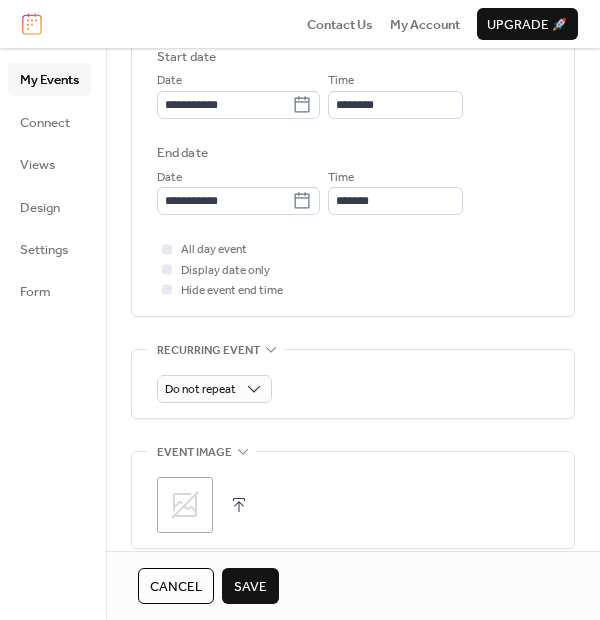 scroll, scrollTop: 666, scrollLeft: 0, axis: vertical 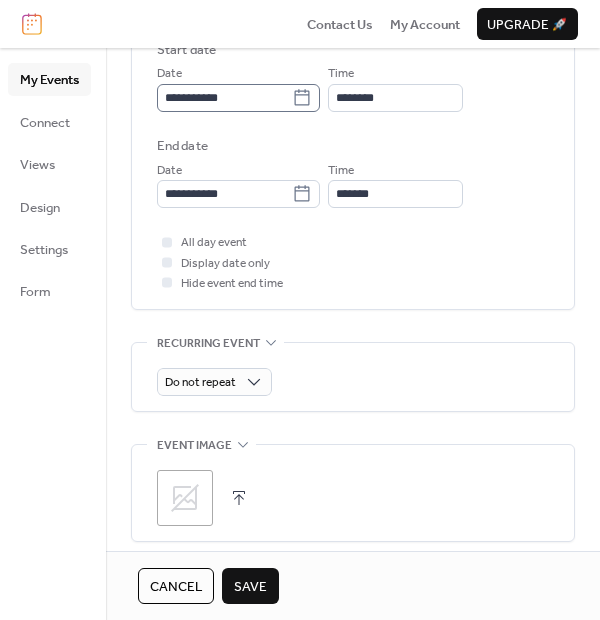 click 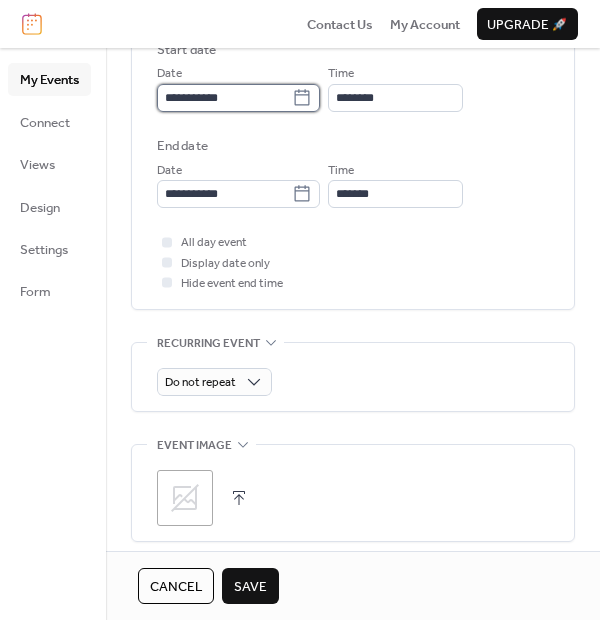click on "**********" at bounding box center [224, 98] 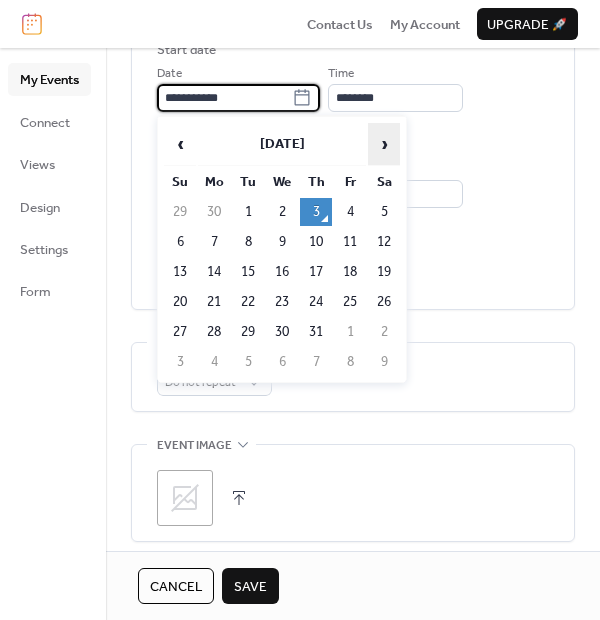 click on "›" at bounding box center (384, 144) 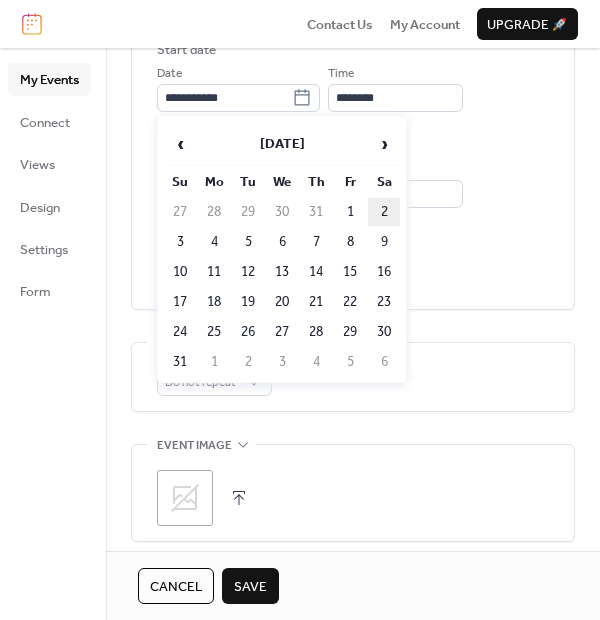 click on "2" at bounding box center (384, 212) 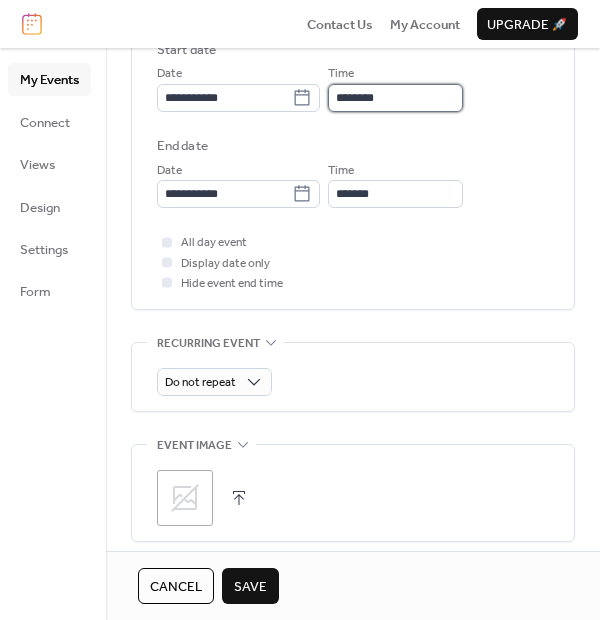 click on "********" at bounding box center (395, 98) 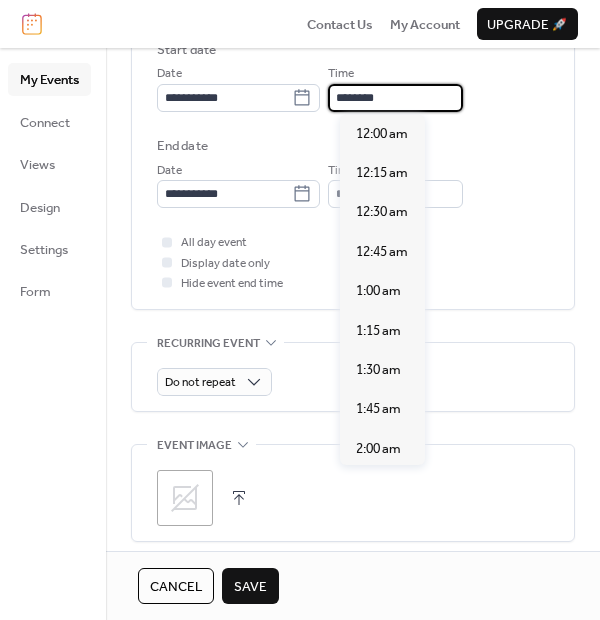 scroll, scrollTop: 1925, scrollLeft: 0, axis: vertical 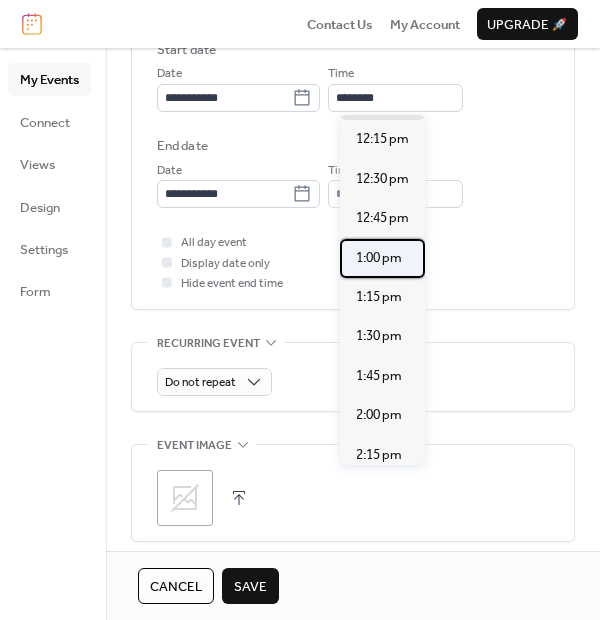 click on "1:00 pm" at bounding box center [379, 258] 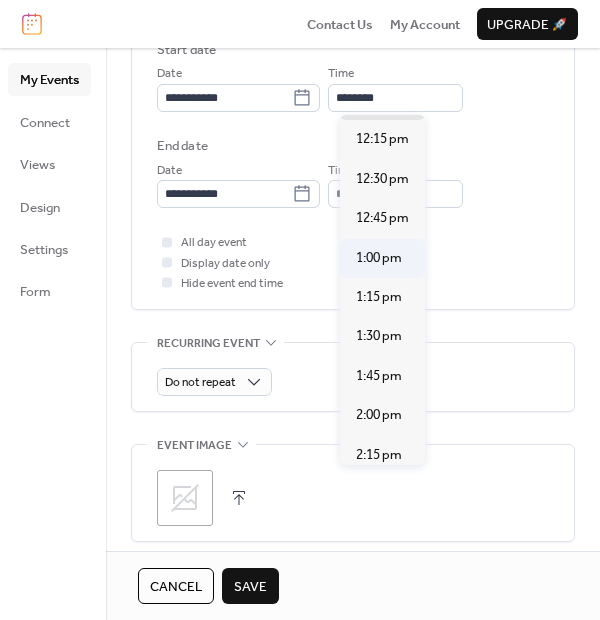 type on "*******" 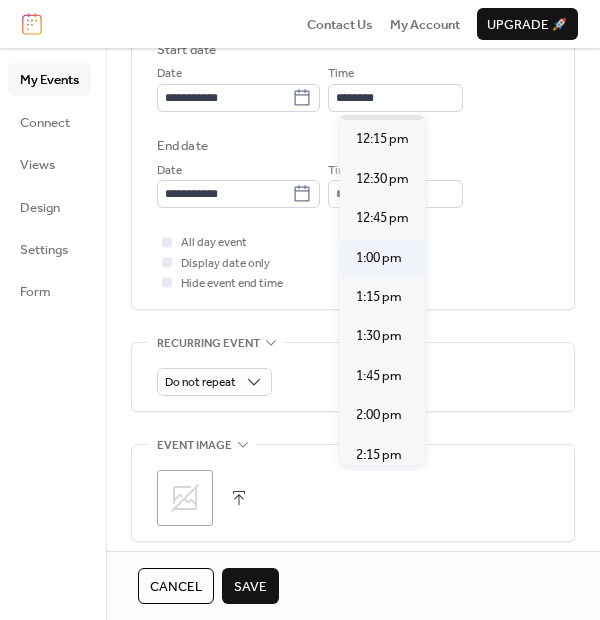 type on "*******" 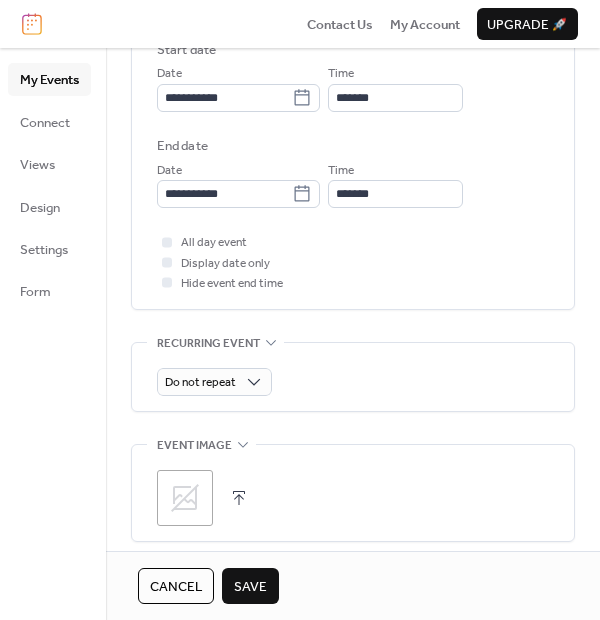 scroll, scrollTop: 777, scrollLeft: 0, axis: vertical 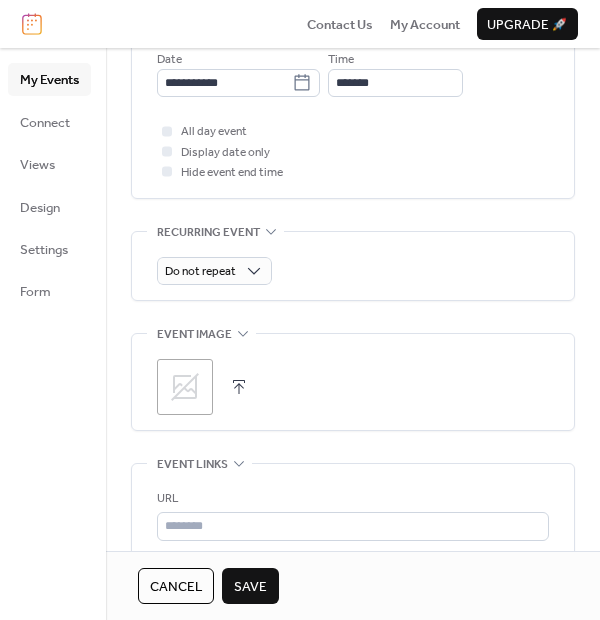 click on ";" at bounding box center (185, 387) 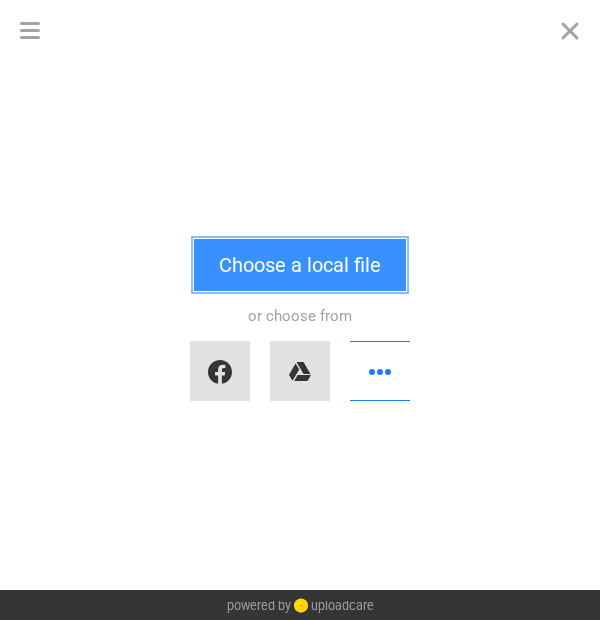 click on "Choose a local file" at bounding box center (300, 265) 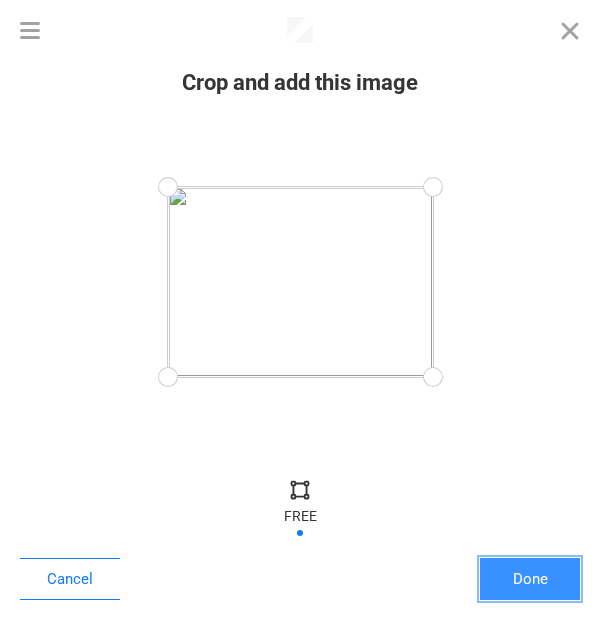 click on "Done" at bounding box center [530, 579] 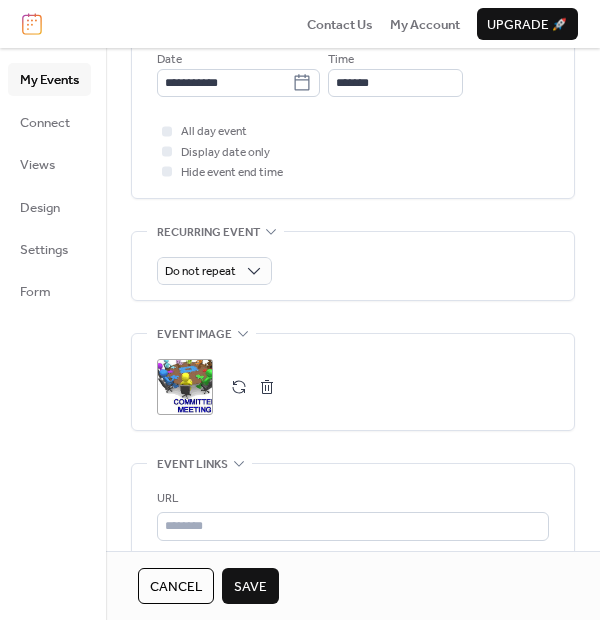 click on "Save" at bounding box center (250, 586) 